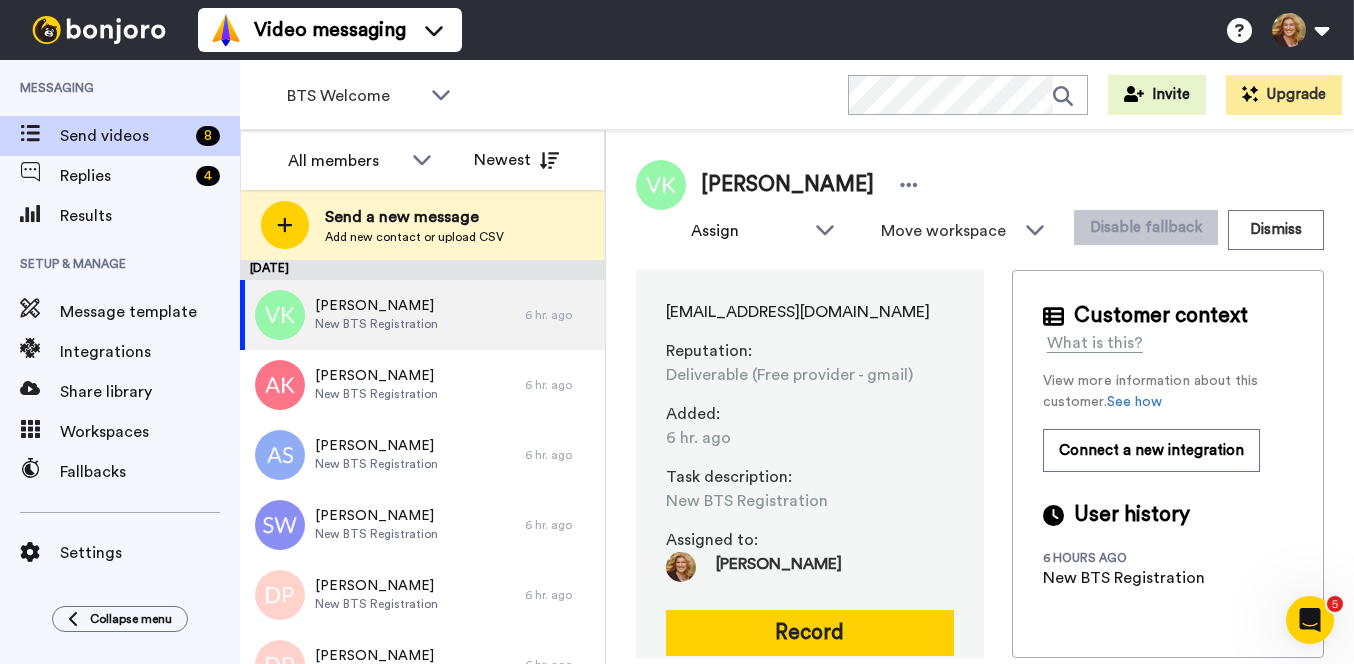 scroll, scrollTop: 0, scrollLeft: 0, axis: both 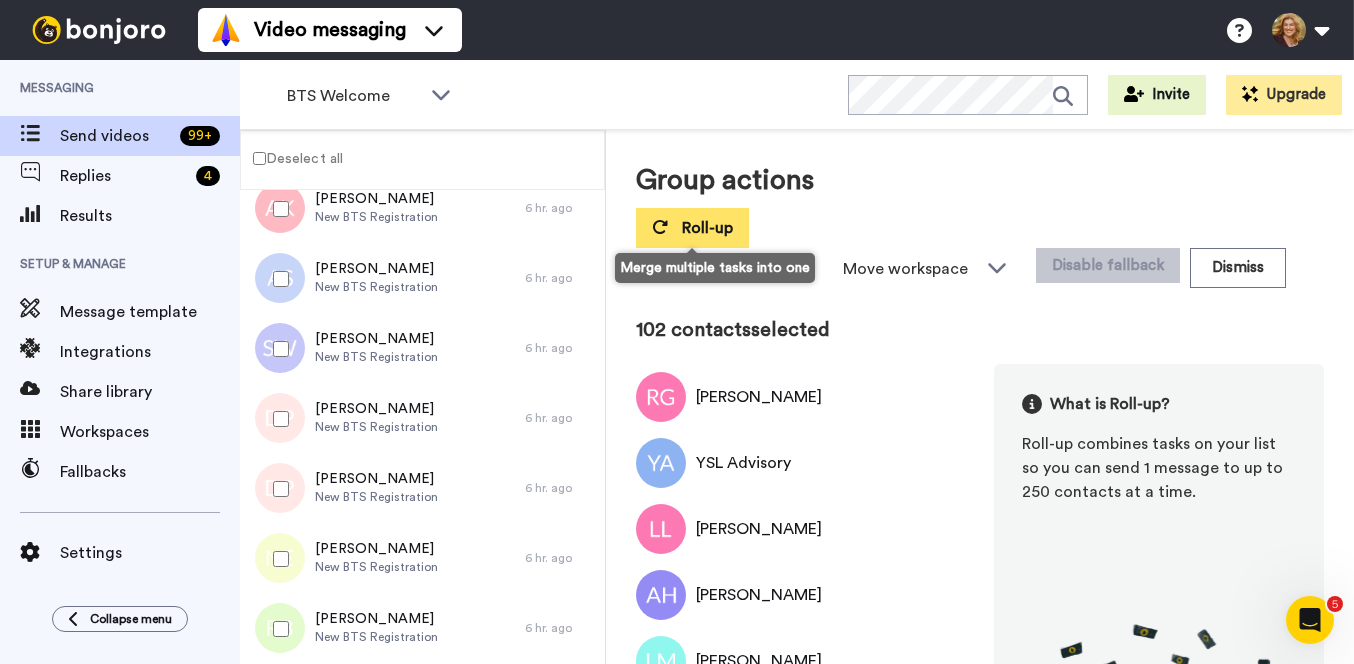 click on "Roll-up" at bounding box center (707, 228) 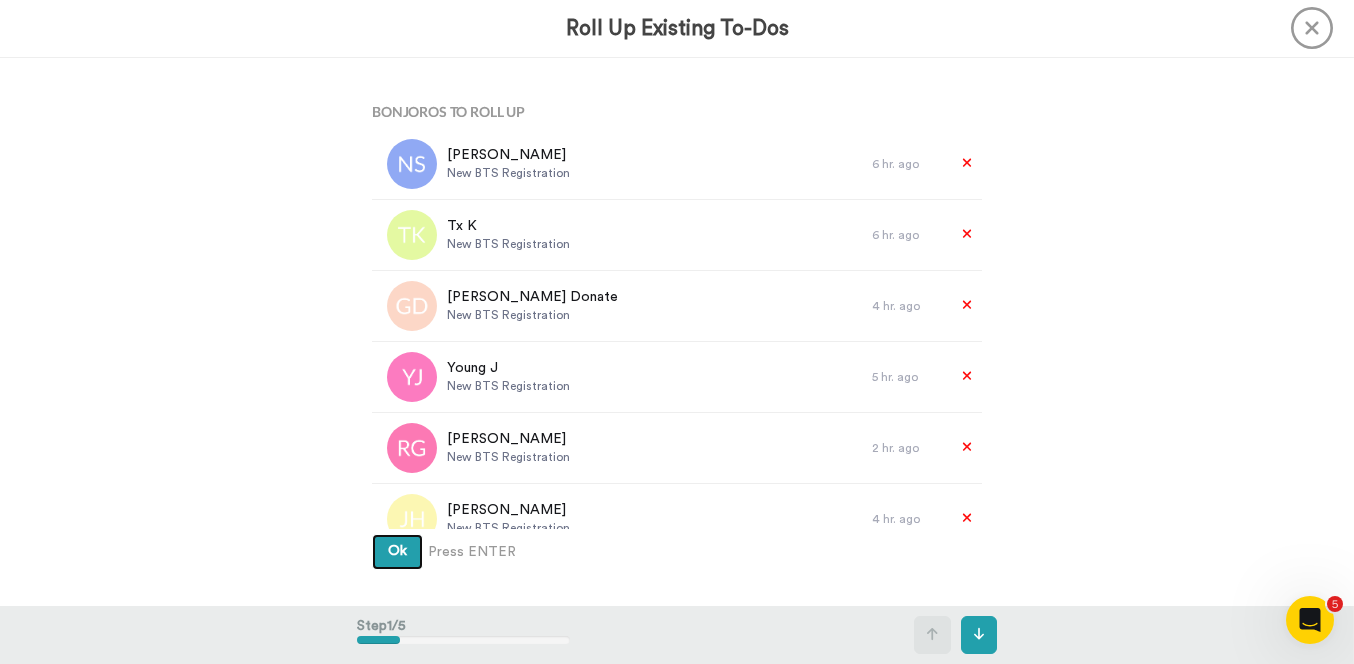 click on "Ok" at bounding box center [397, 551] 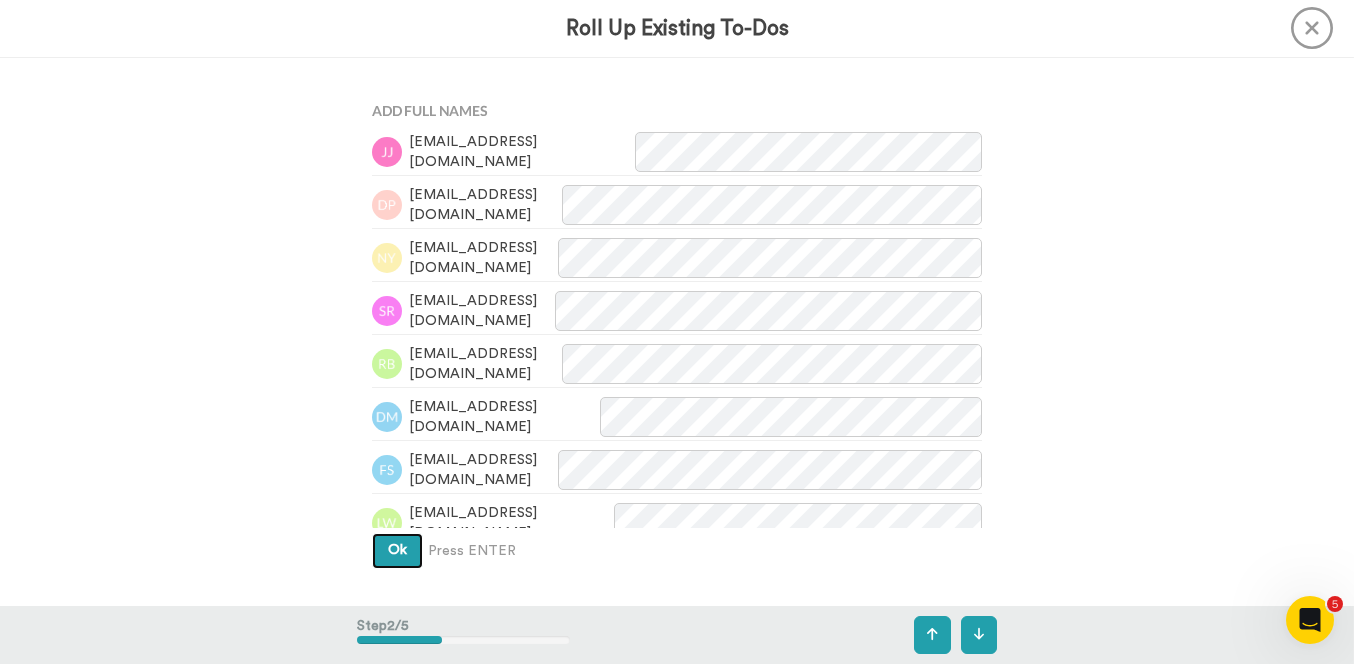 click on "Ok" at bounding box center [397, 550] 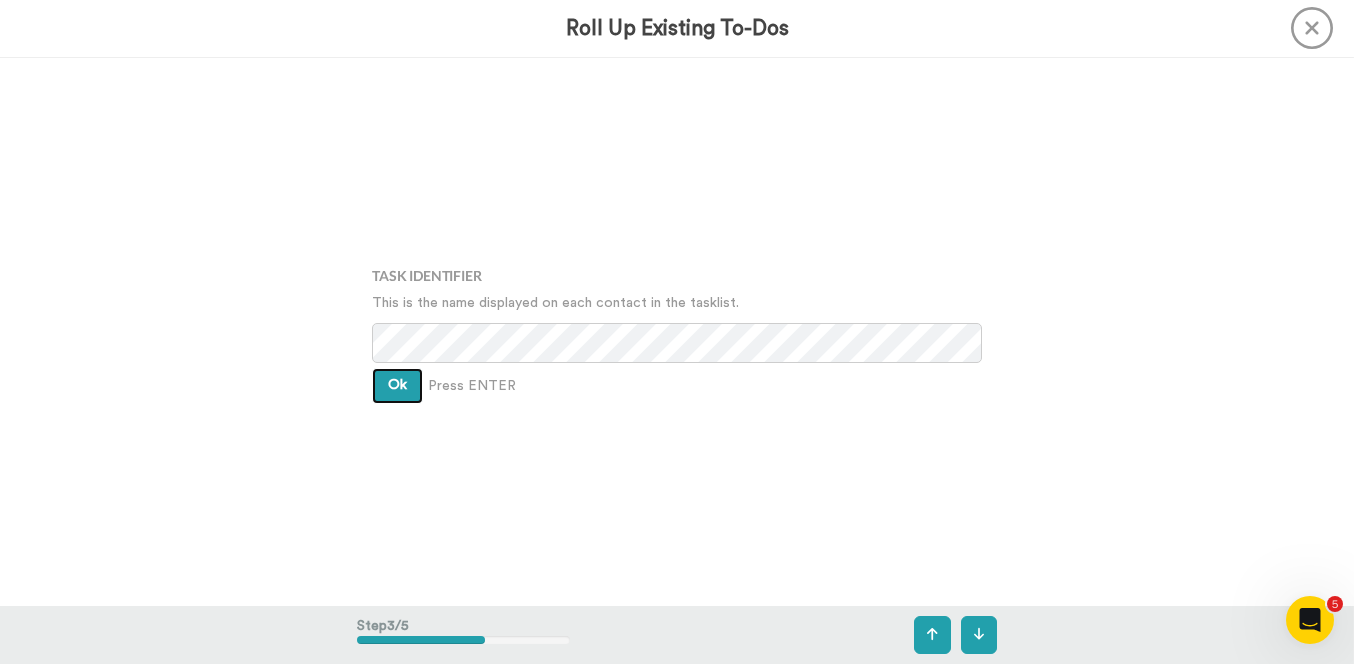 click on "Ok" at bounding box center [397, 385] 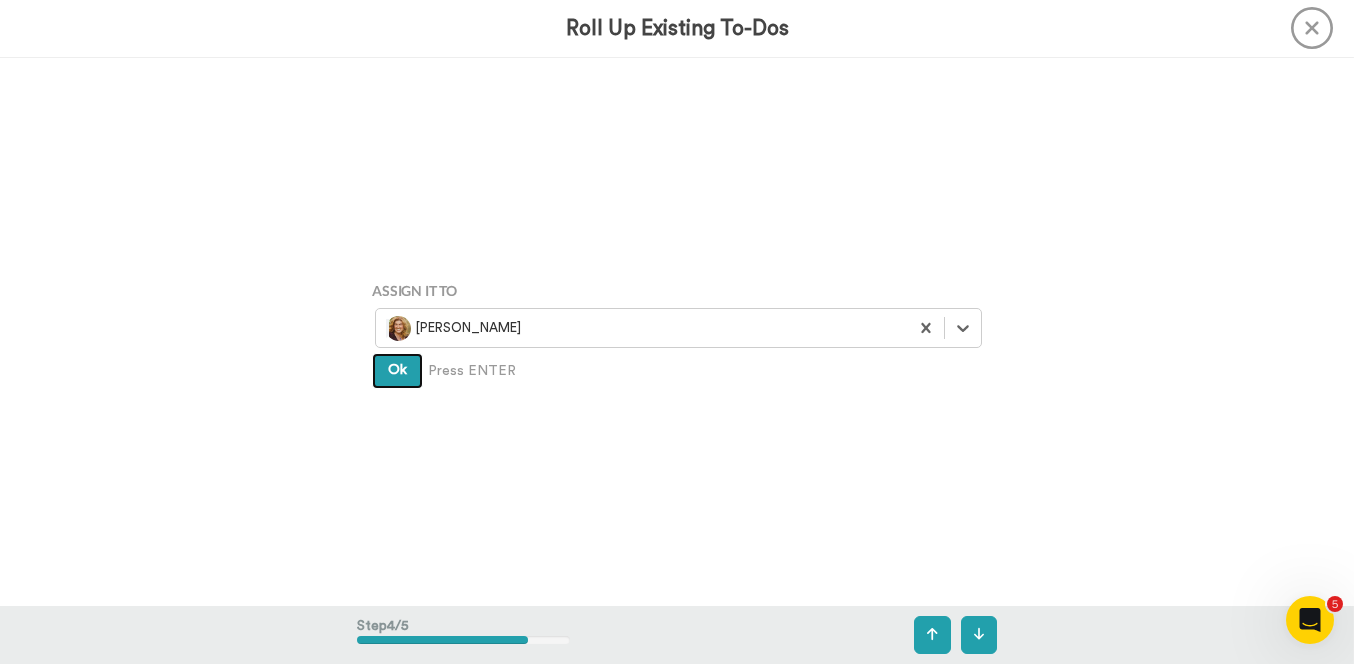 click on "Ok" at bounding box center (397, 370) 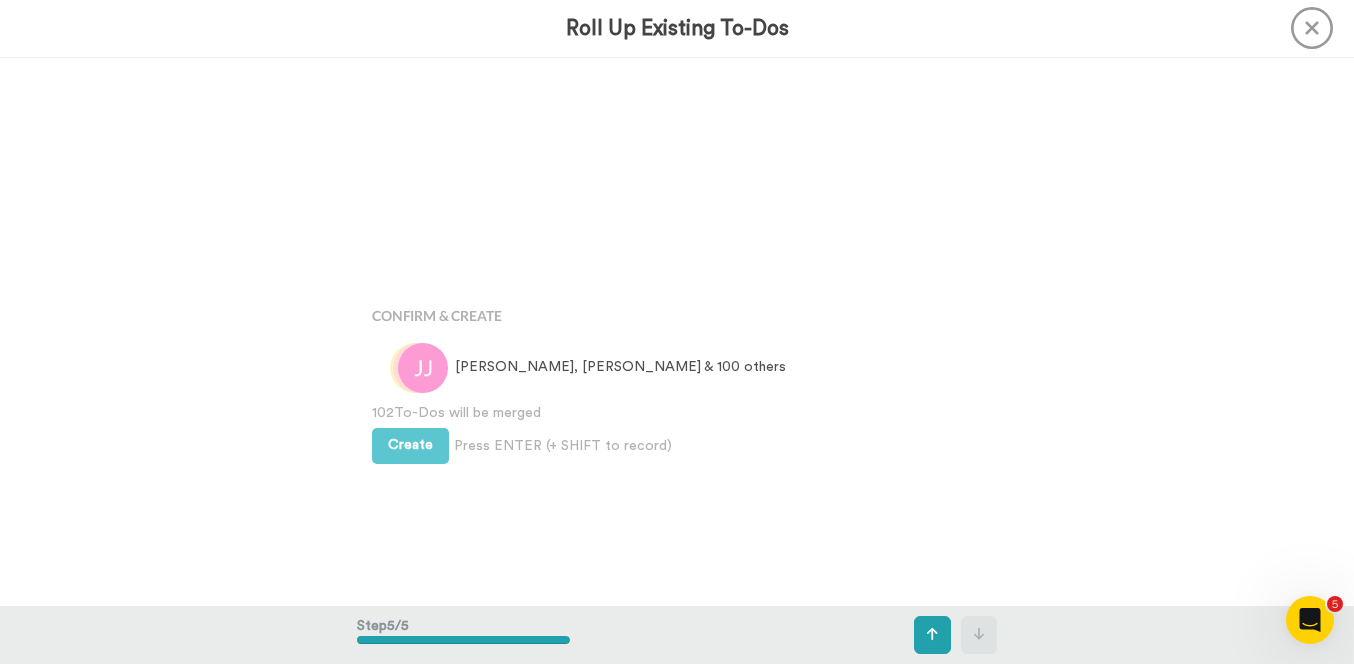 scroll, scrollTop: 2192, scrollLeft: 0, axis: vertical 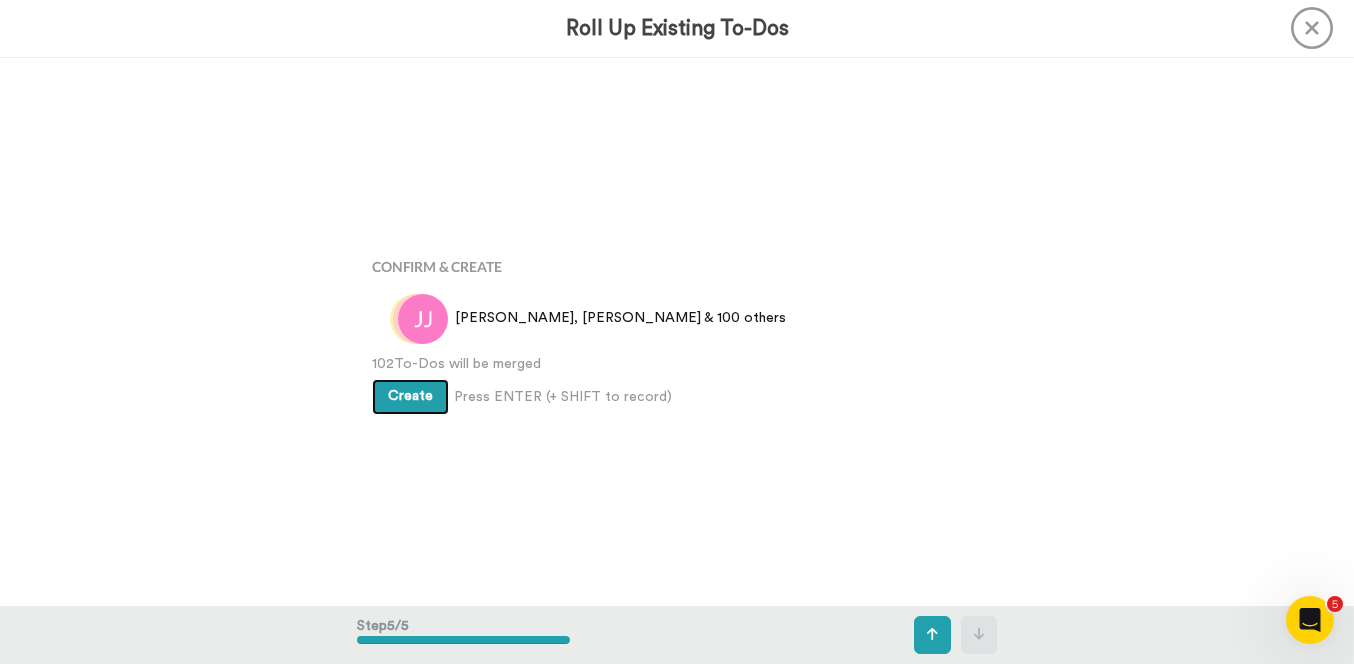 click on "Create" at bounding box center (410, 396) 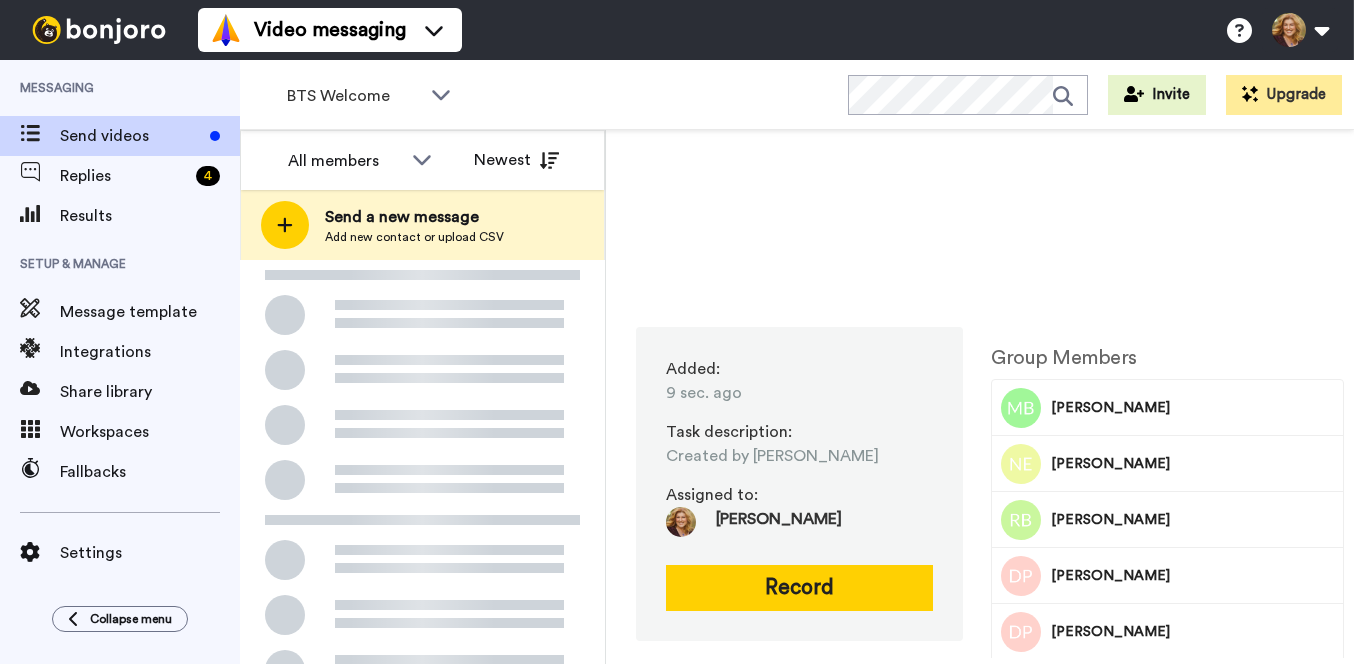 scroll, scrollTop: 0, scrollLeft: 0, axis: both 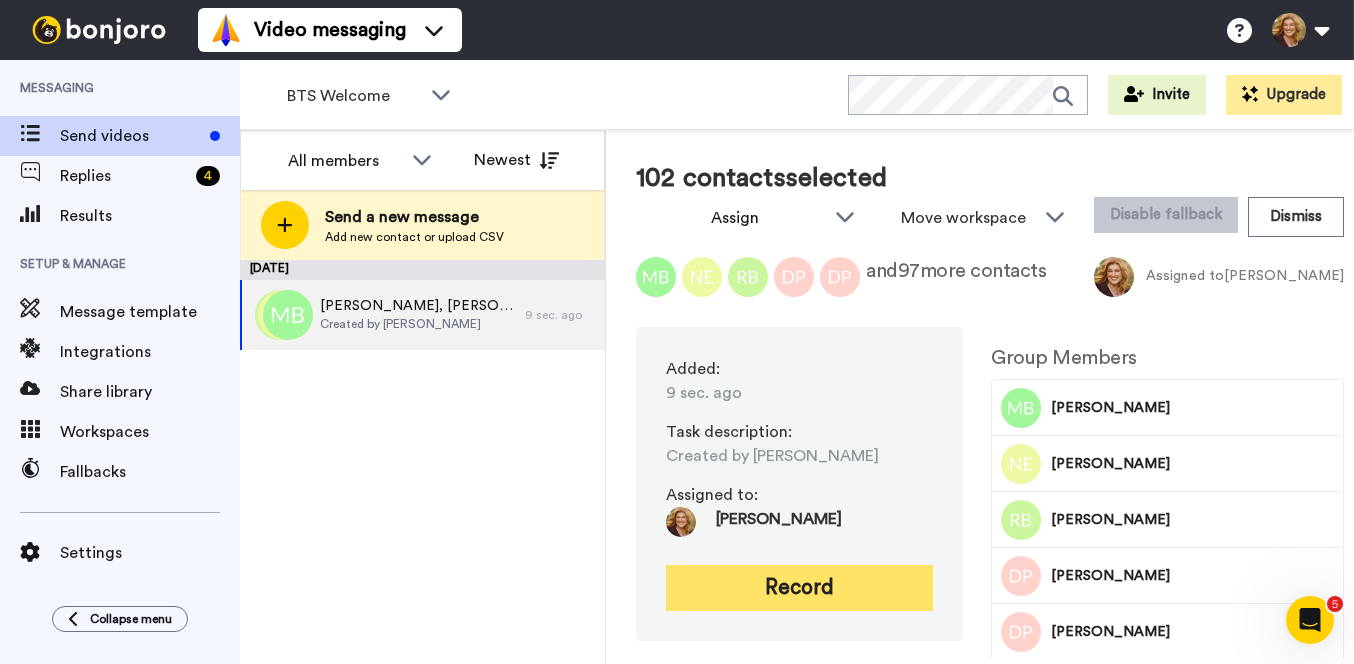 click on "Record" at bounding box center (799, 588) 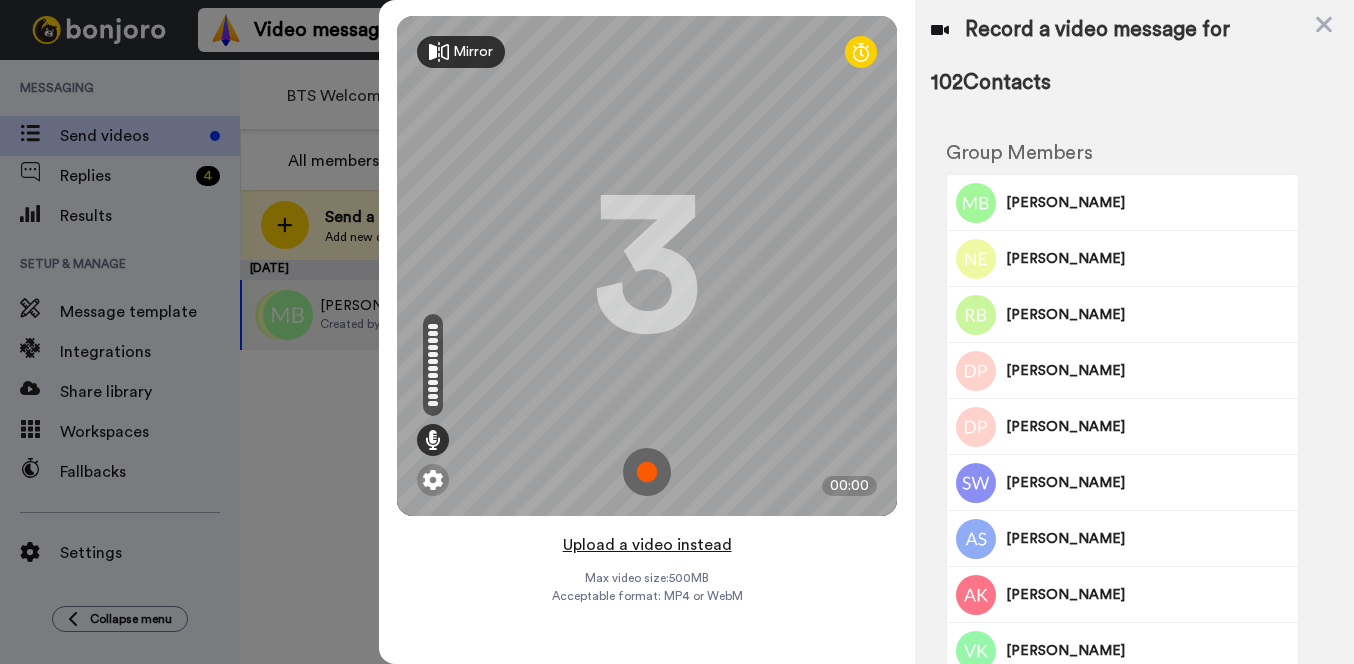 click on "Upload a video instead" at bounding box center [647, 545] 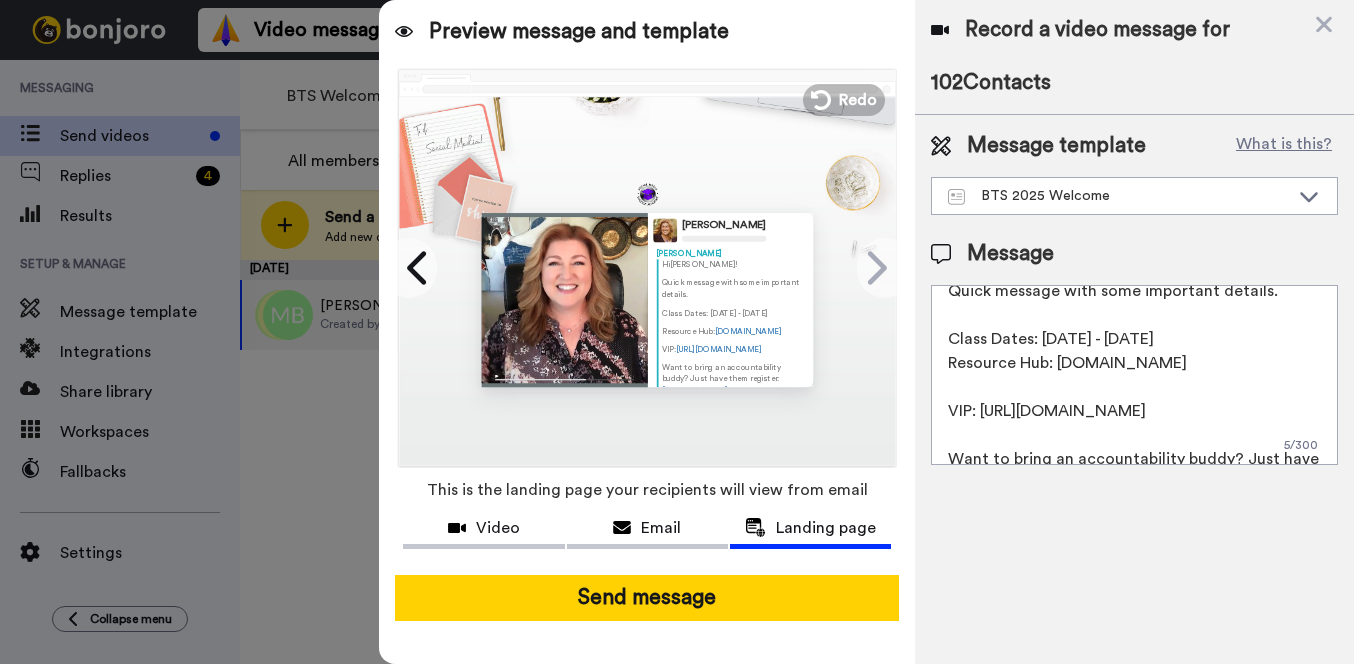 scroll, scrollTop: 0, scrollLeft: 0, axis: both 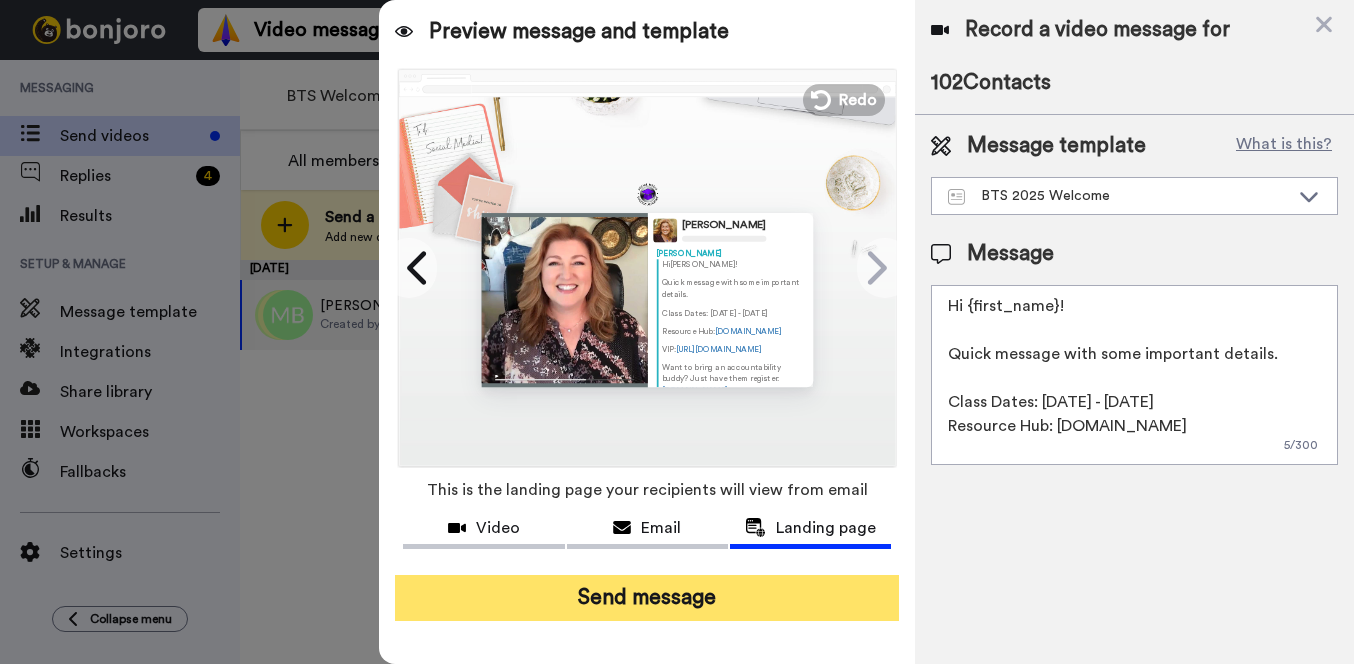 click on "Send message" at bounding box center [647, 598] 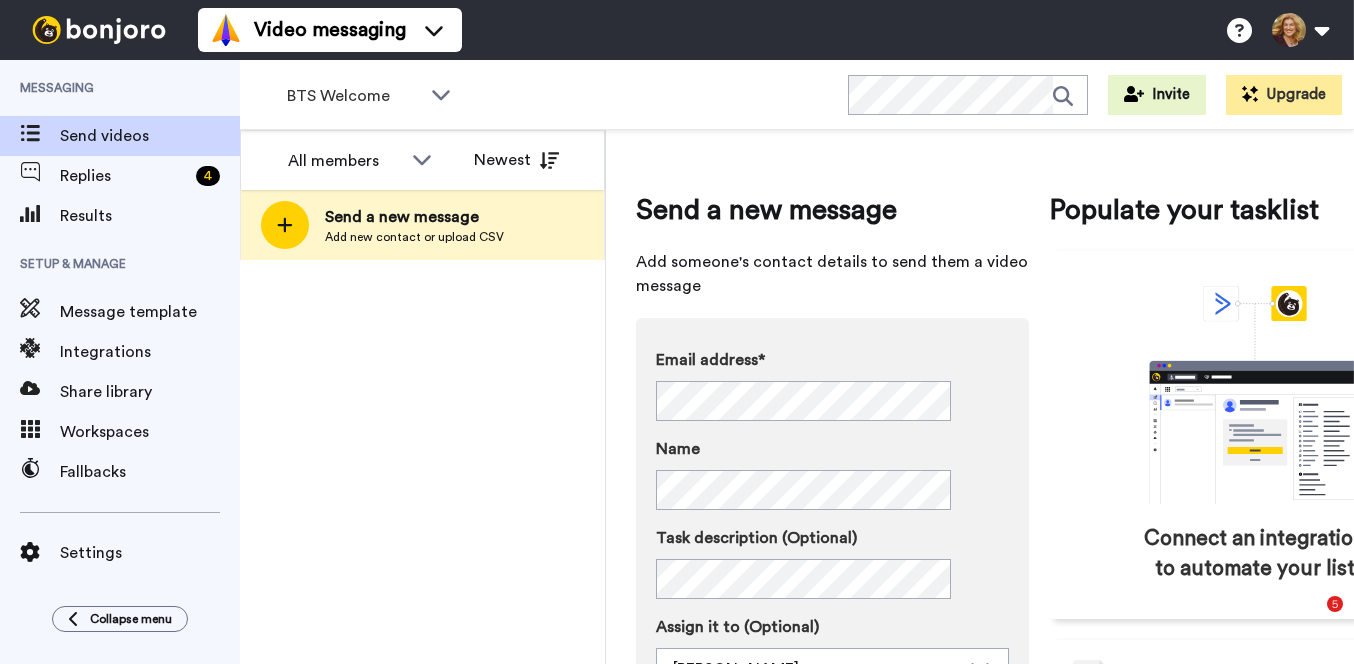 scroll, scrollTop: 0, scrollLeft: 0, axis: both 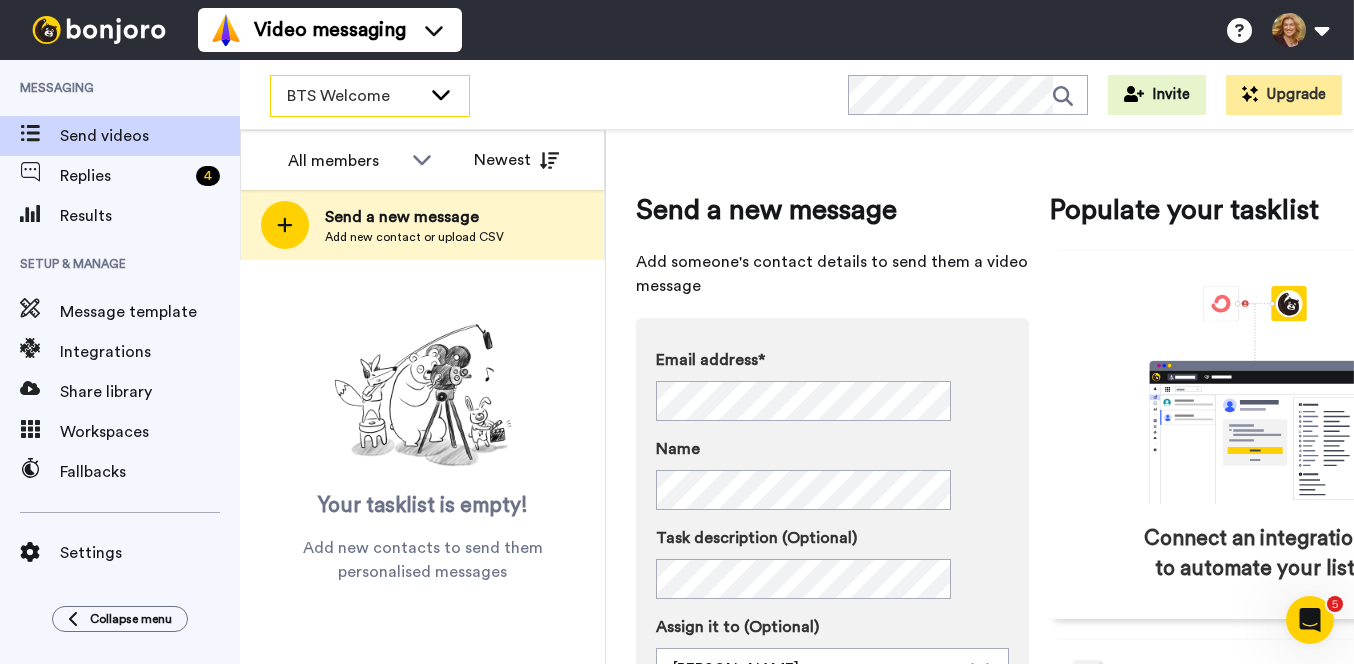 click 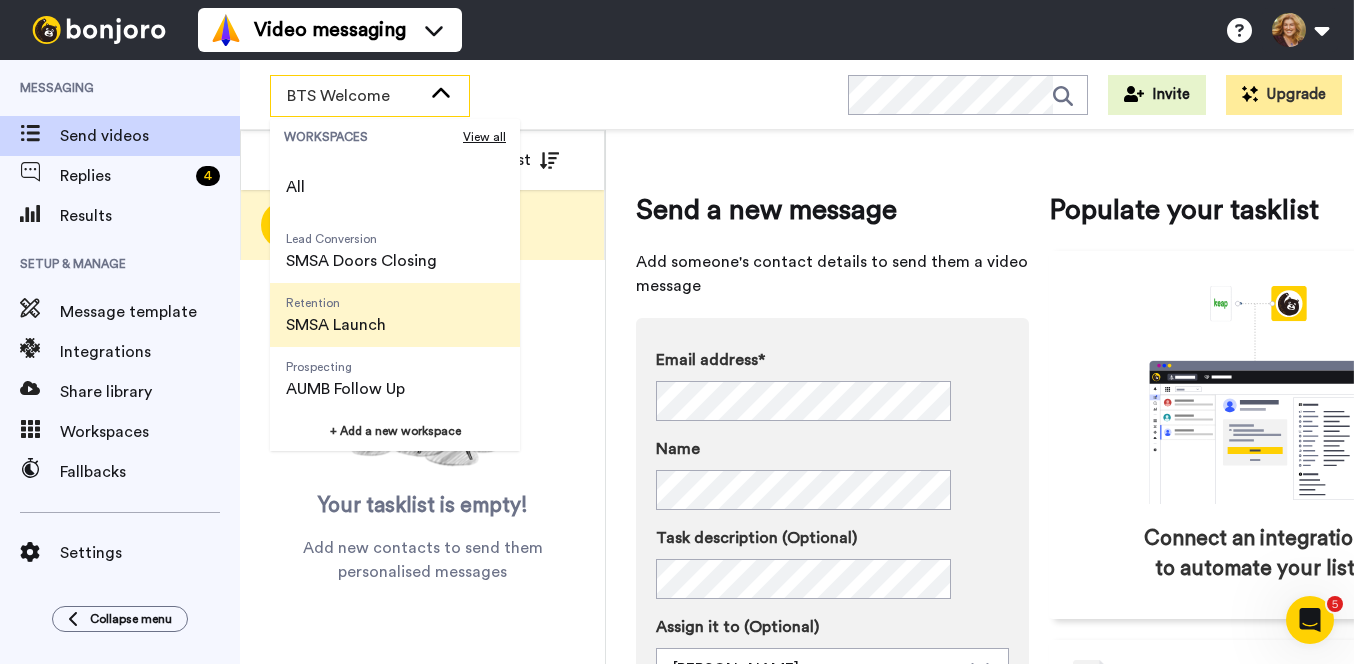 click on "SMSA Launch" at bounding box center [336, 325] 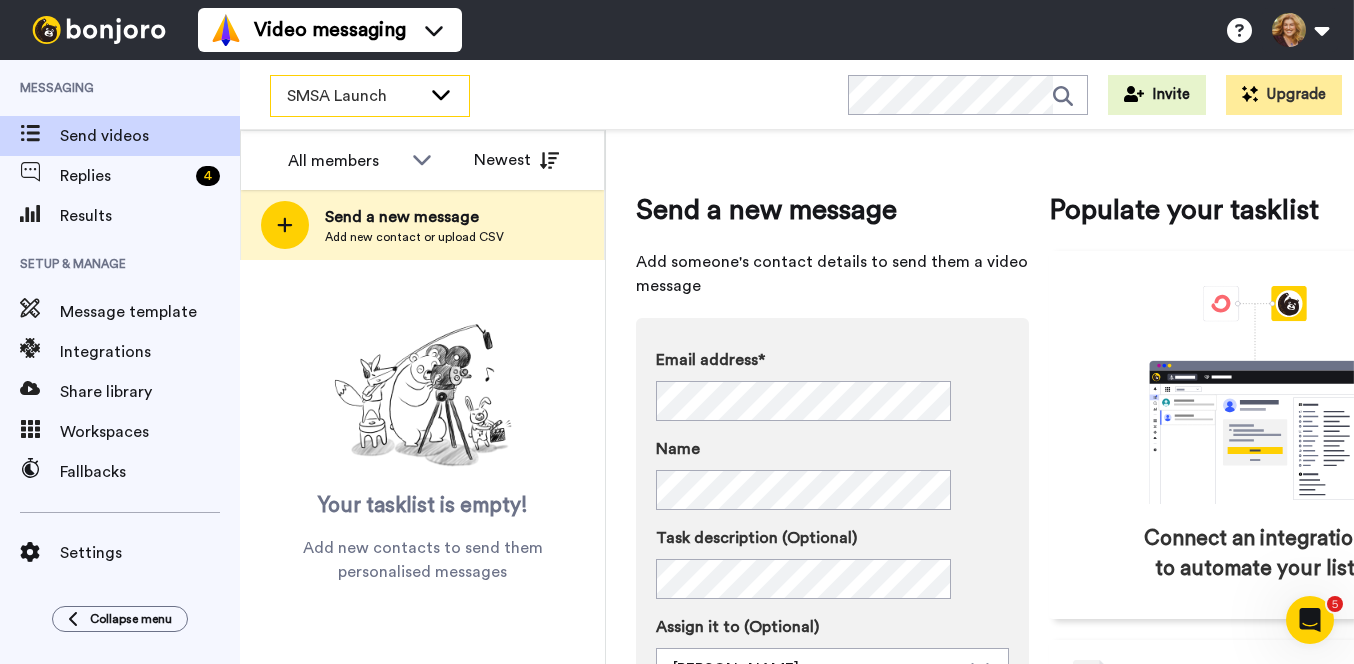 click 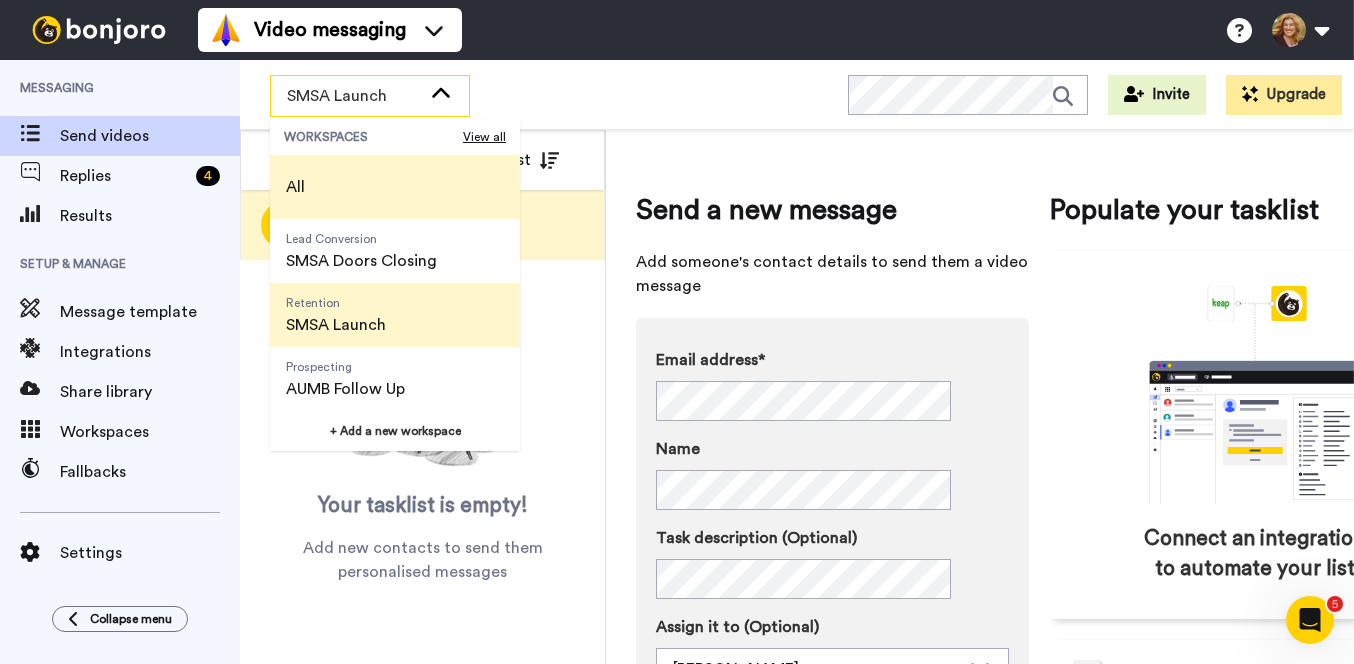 click on "All" at bounding box center (395, 187) 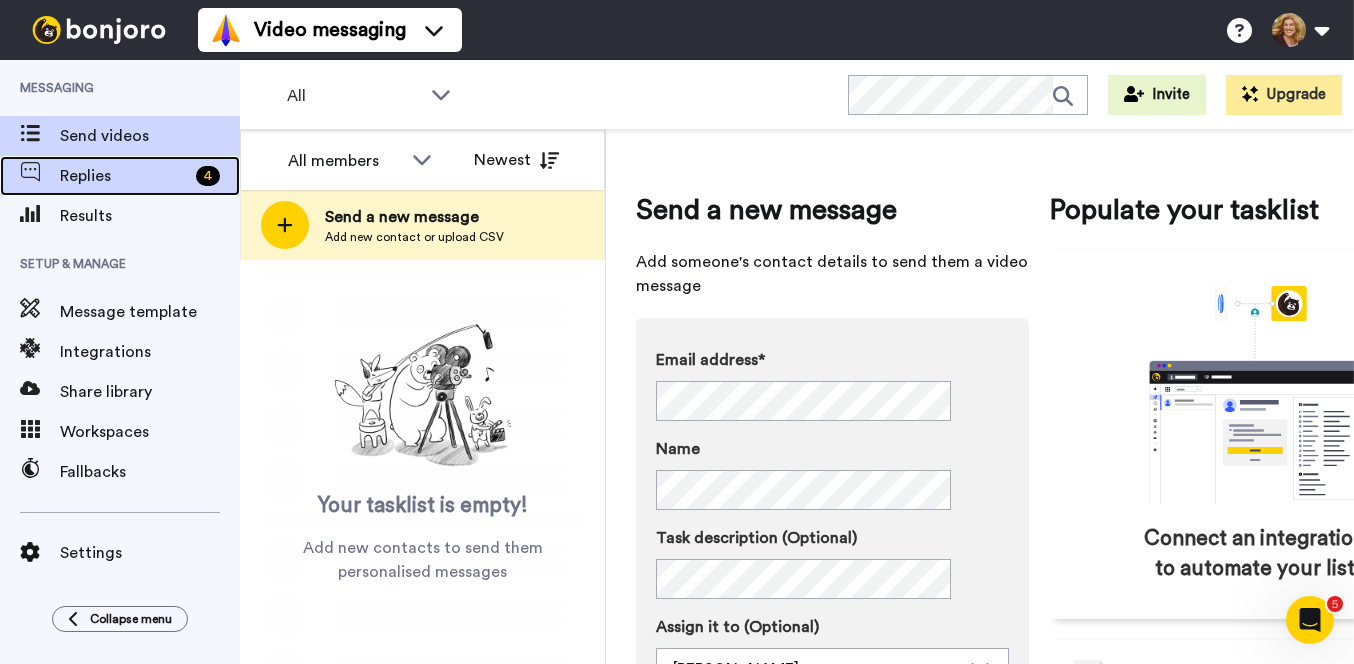 click on "Replies" at bounding box center (124, 176) 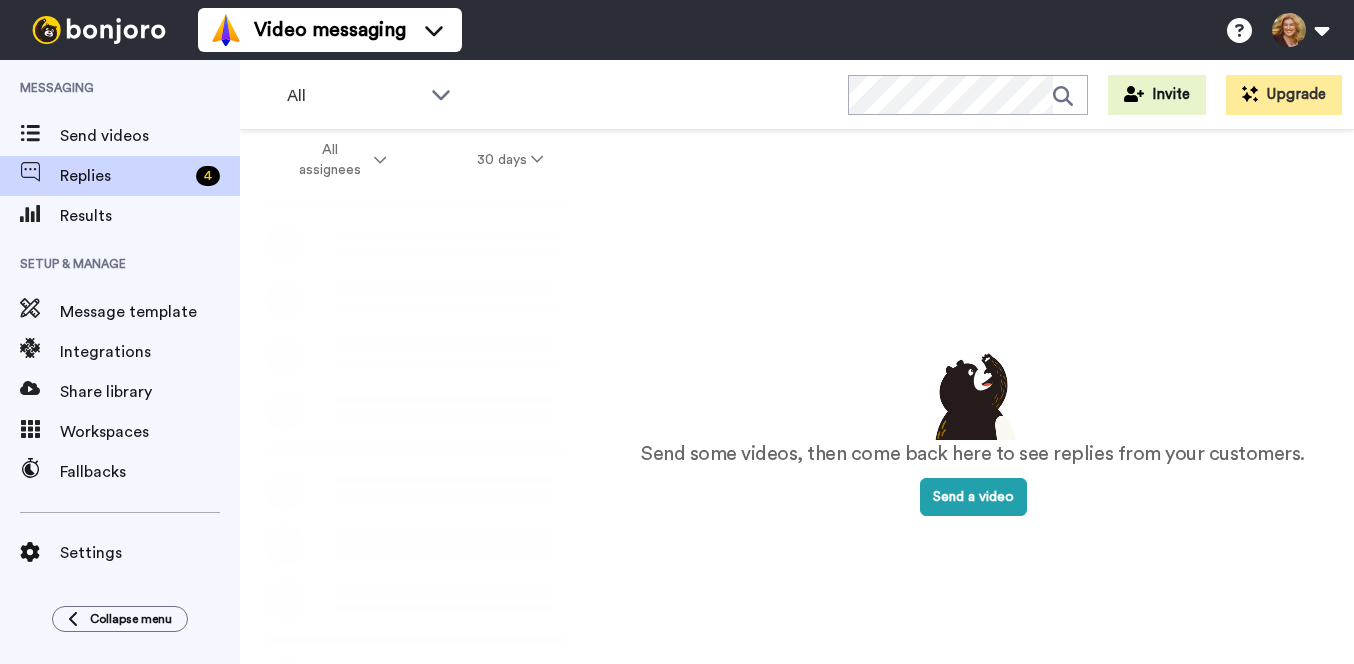 scroll, scrollTop: 0, scrollLeft: 0, axis: both 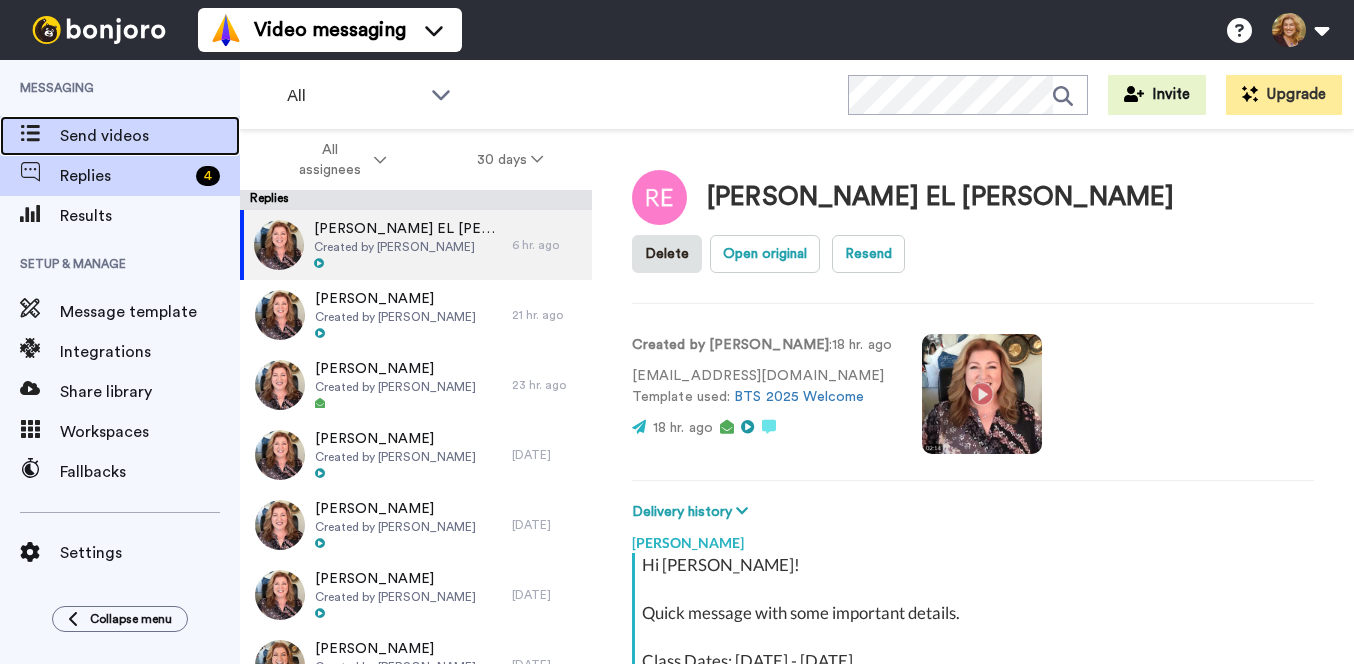click on "Send videos" at bounding box center [150, 136] 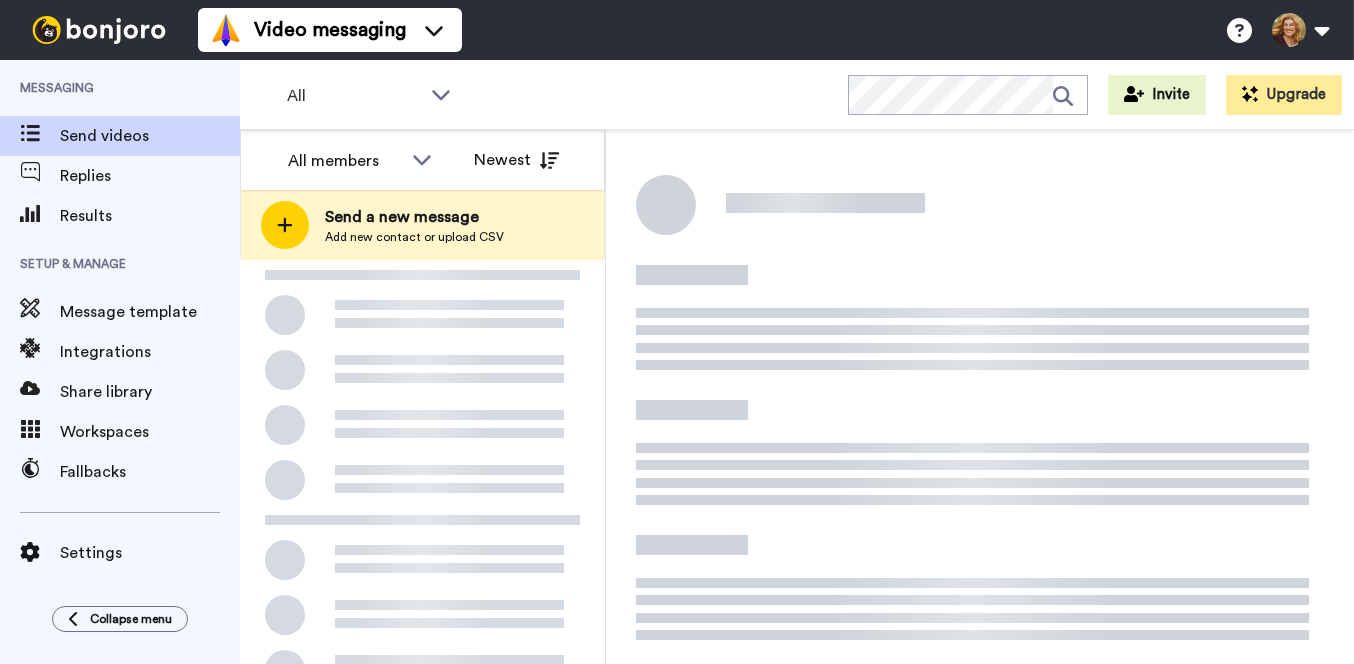 scroll, scrollTop: 0, scrollLeft: 0, axis: both 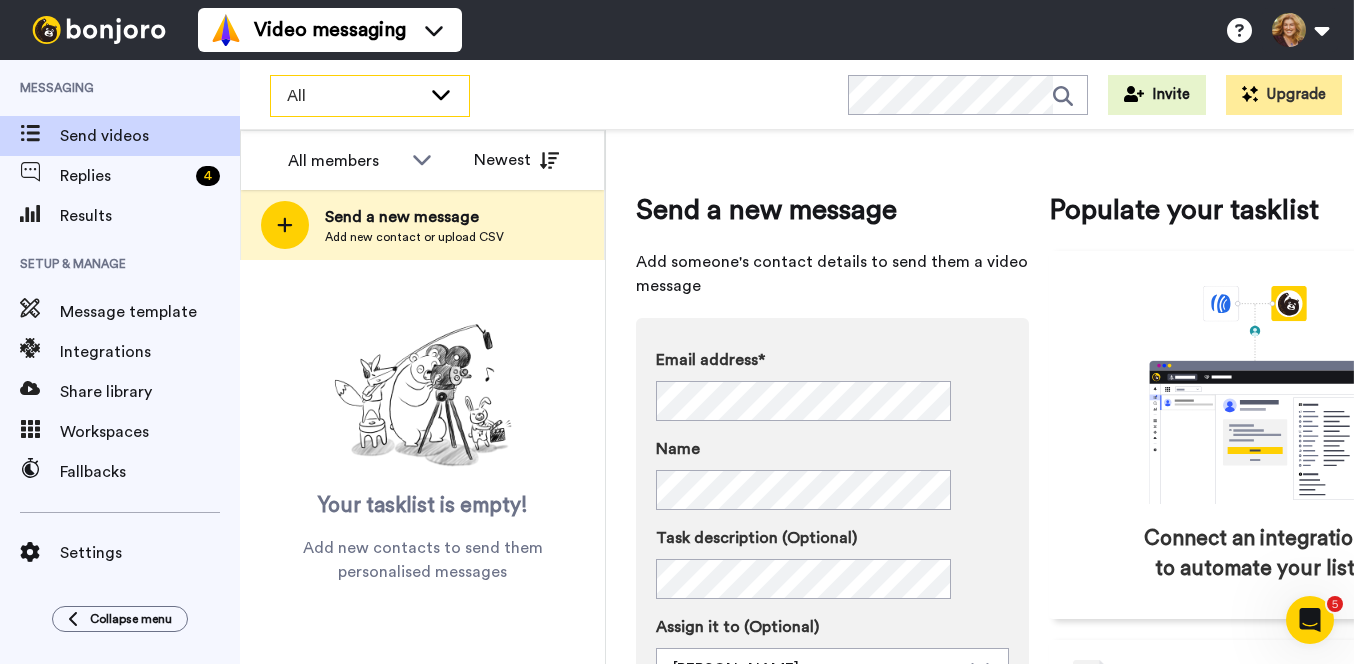 click 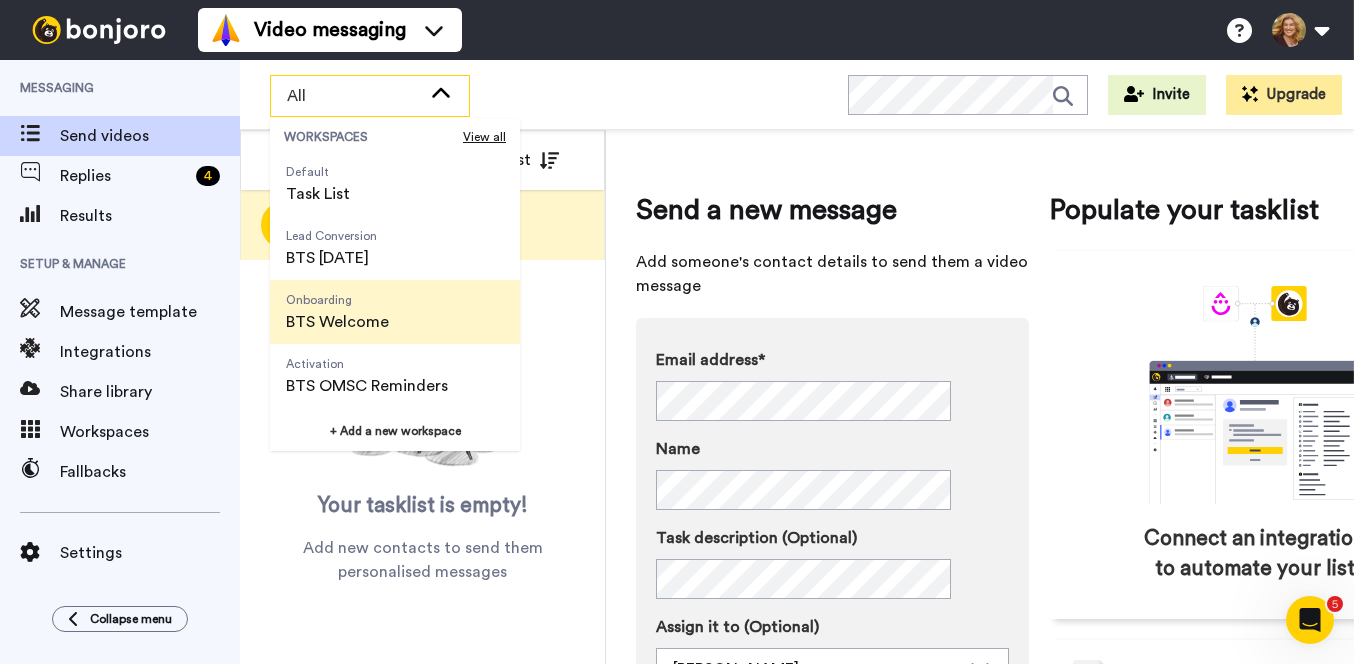 scroll, scrollTop: 391, scrollLeft: 0, axis: vertical 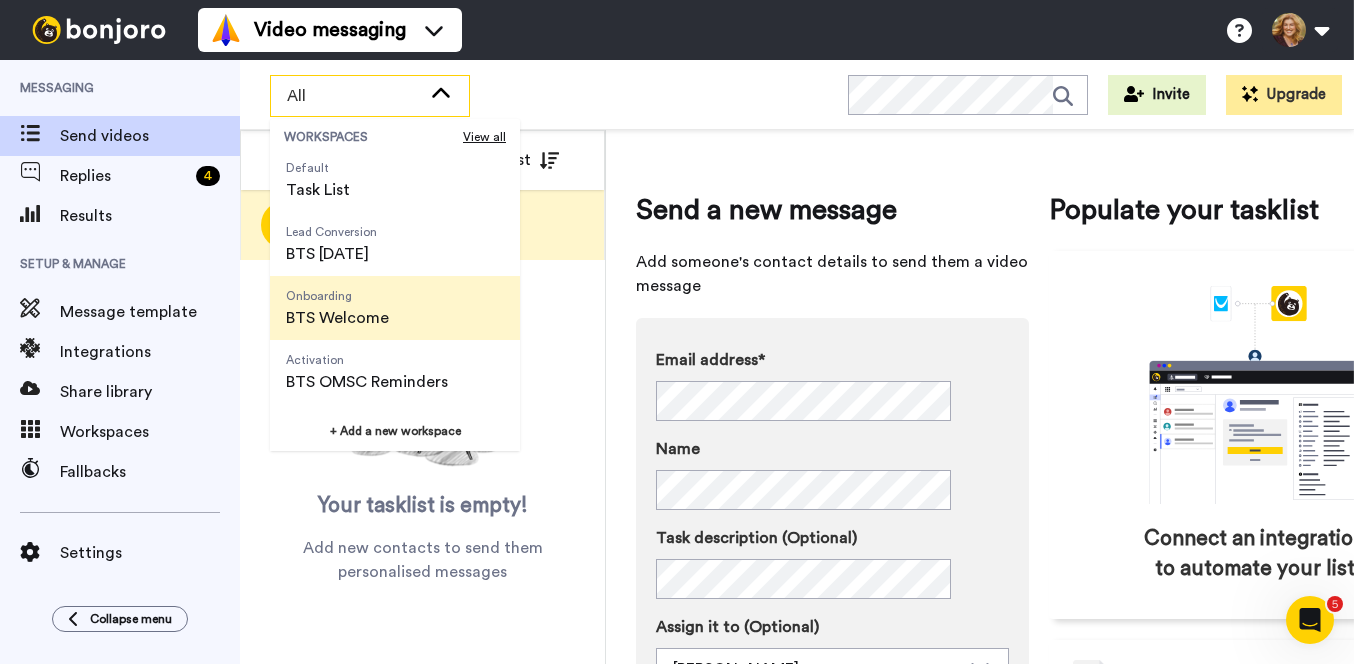 click on "BTS Welcome" at bounding box center (337, 318) 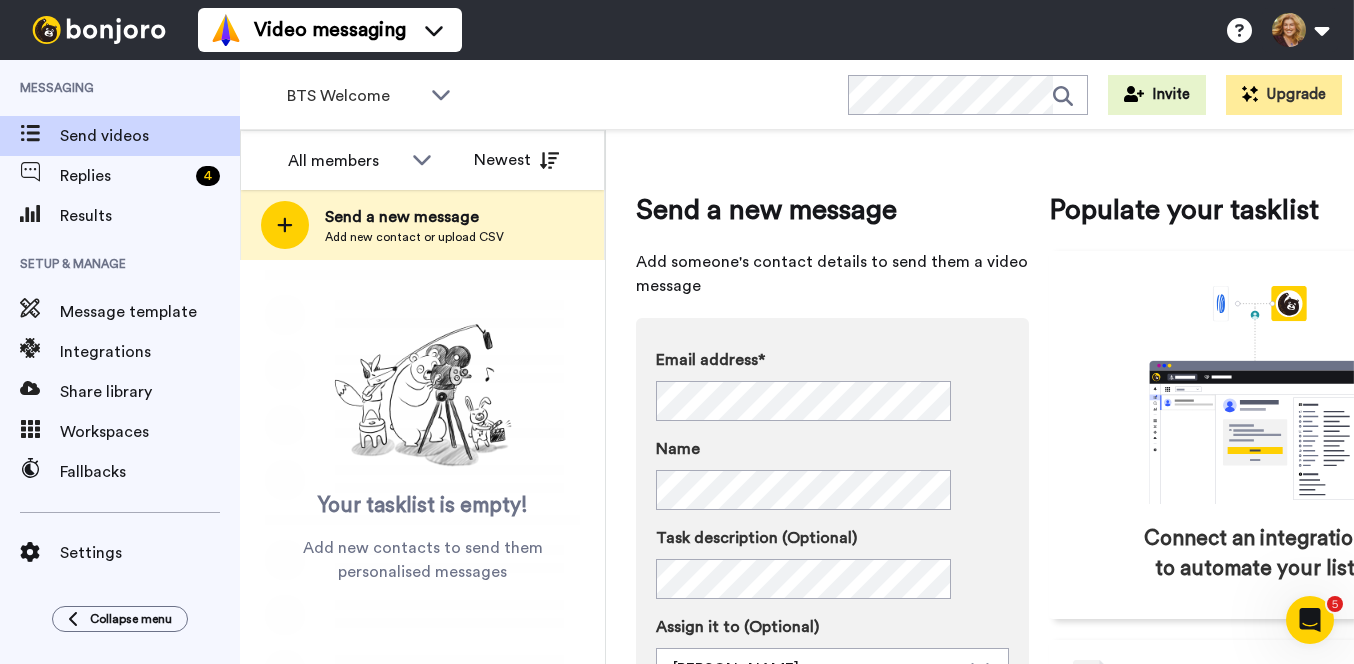 click on "Video messaging   Help docs   Settings" at bounding box center (776, 30) 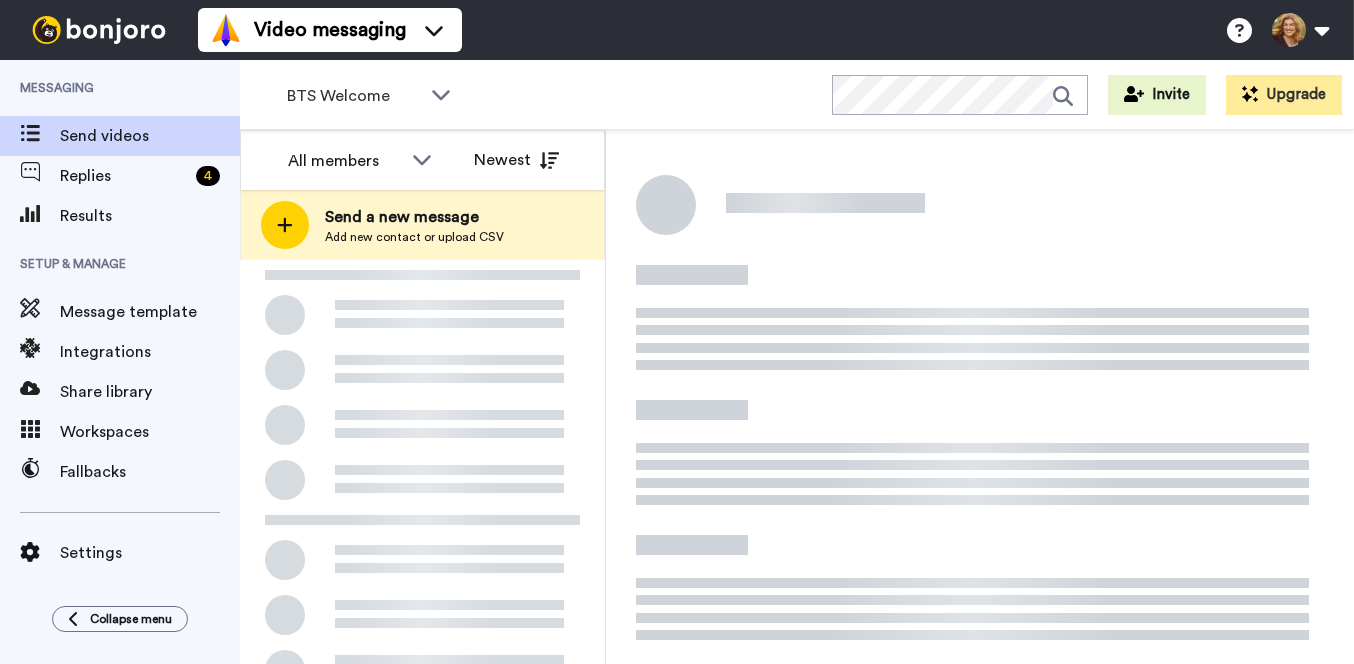 scroll, scrollTop: 0, scrollLeft: 0, axis: both 